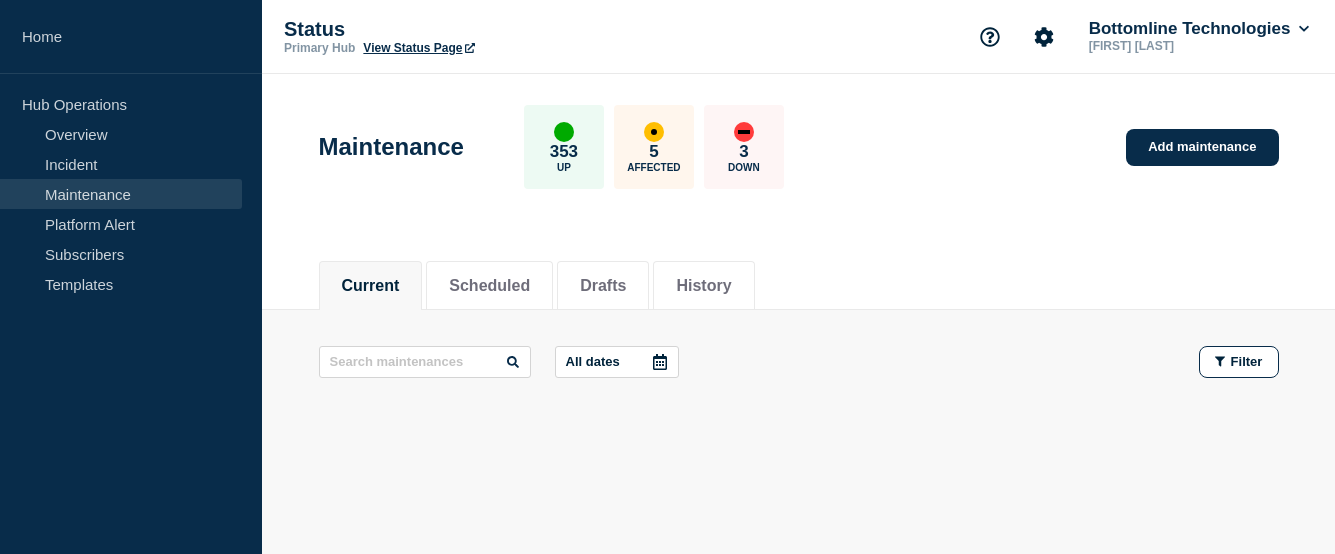 scroll, scrollTop: 0, scrollLeft: 0, axis: both 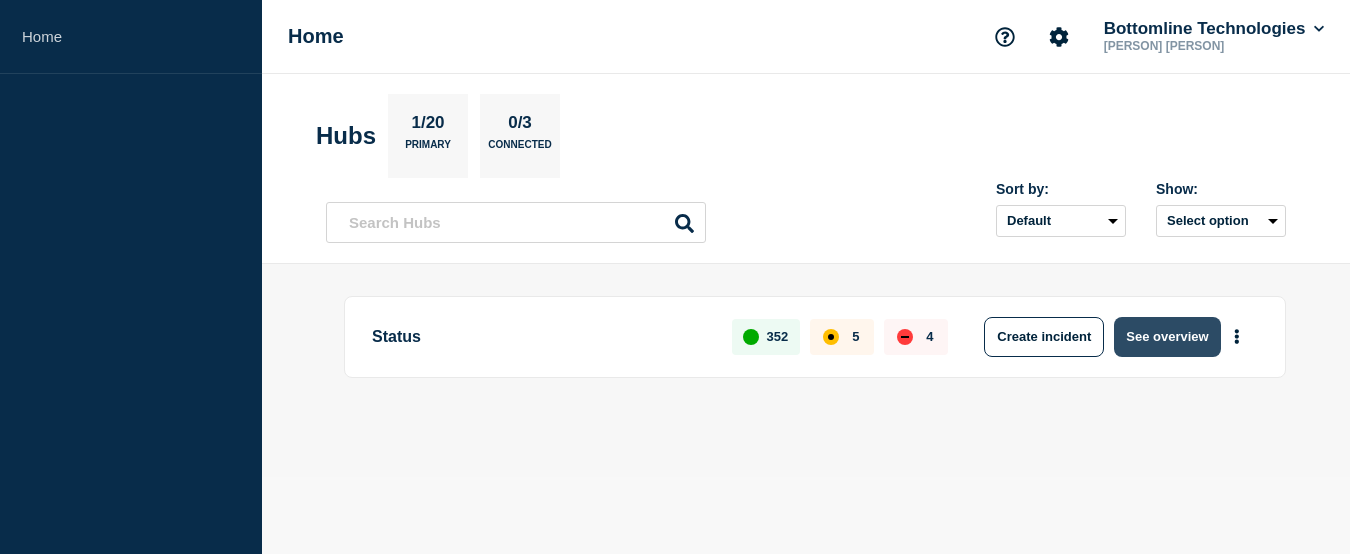 click on "See overview" at bounding box center (1167, 337) 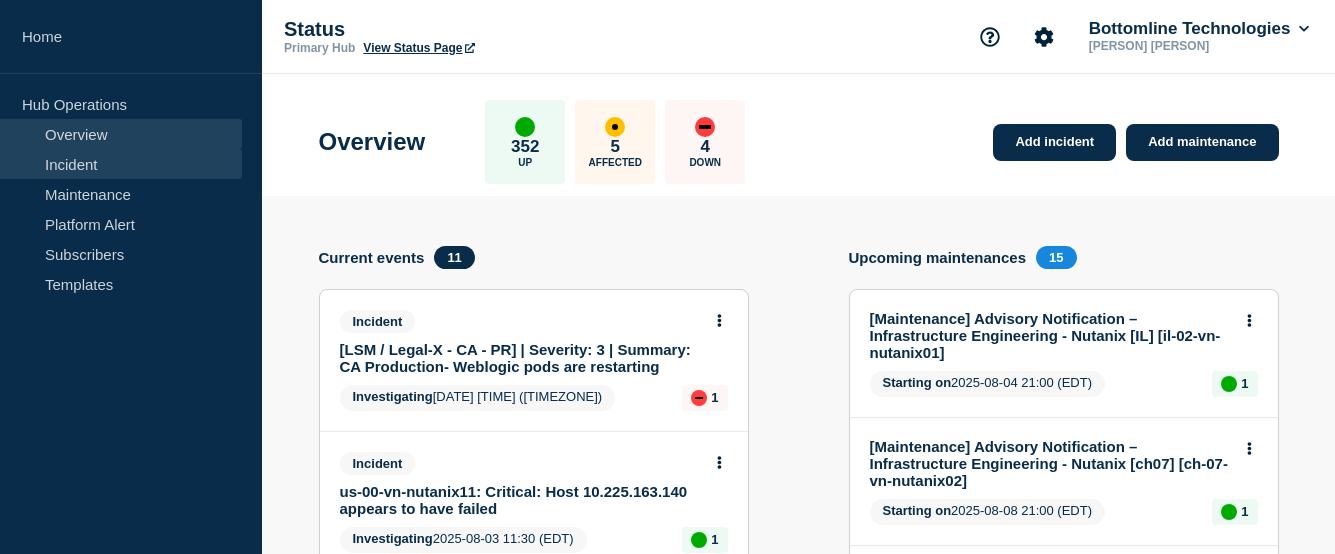 click on "Incident" at bounding box center [121, 164] 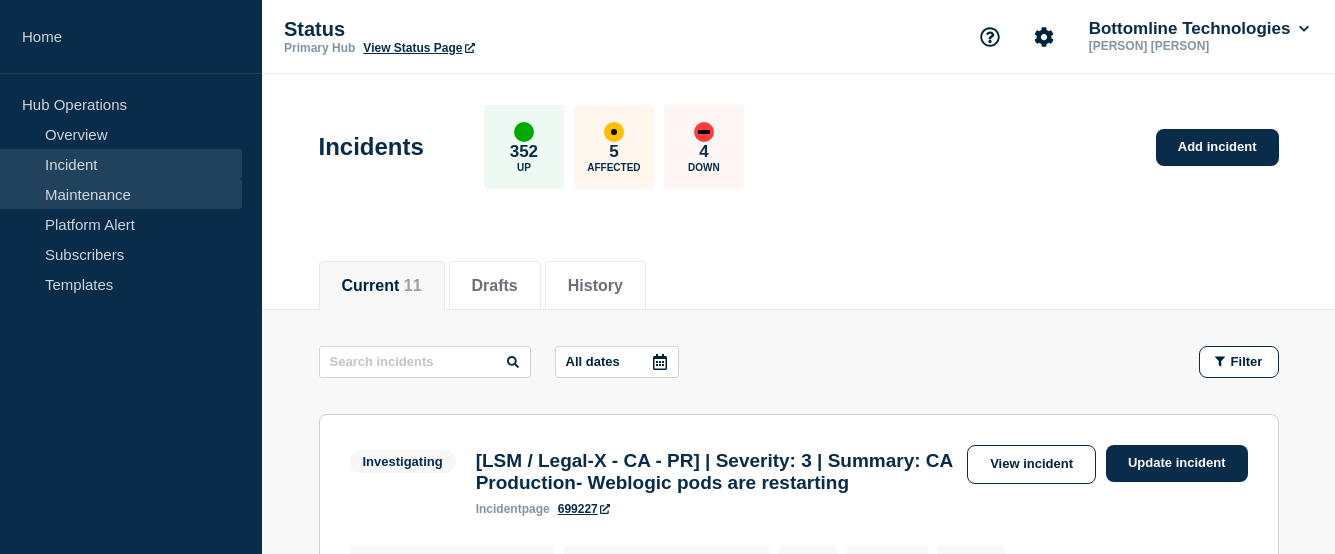 click on "Maintenance" at bounding box center [121, 194] 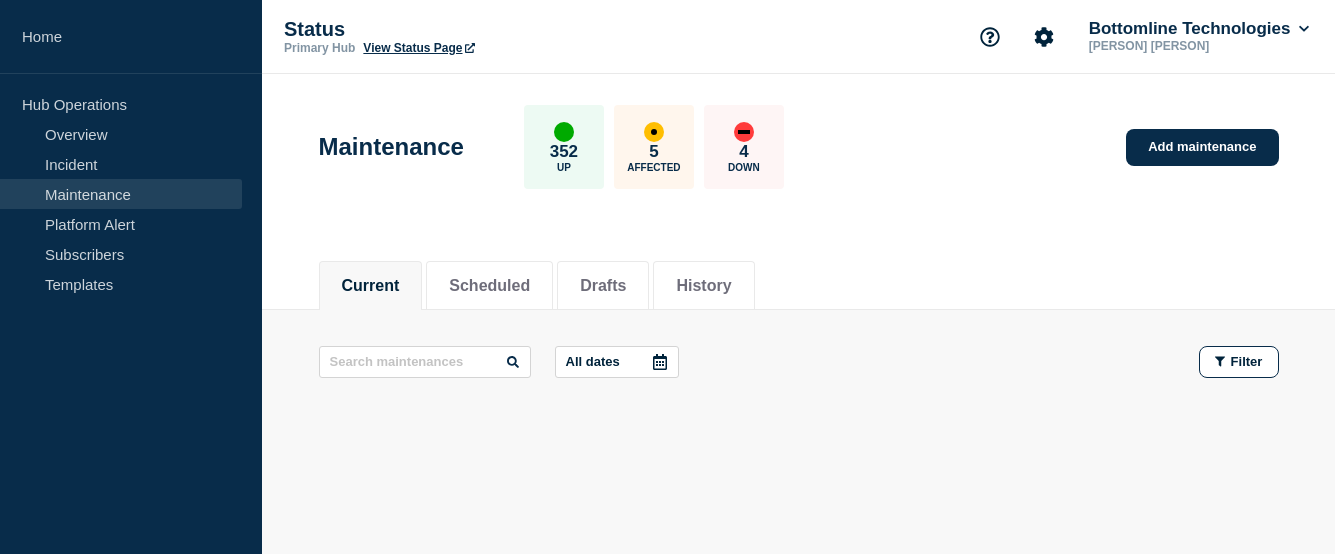 scroll, scrollTop: 57, scrollLeft: 0, axis: vertical 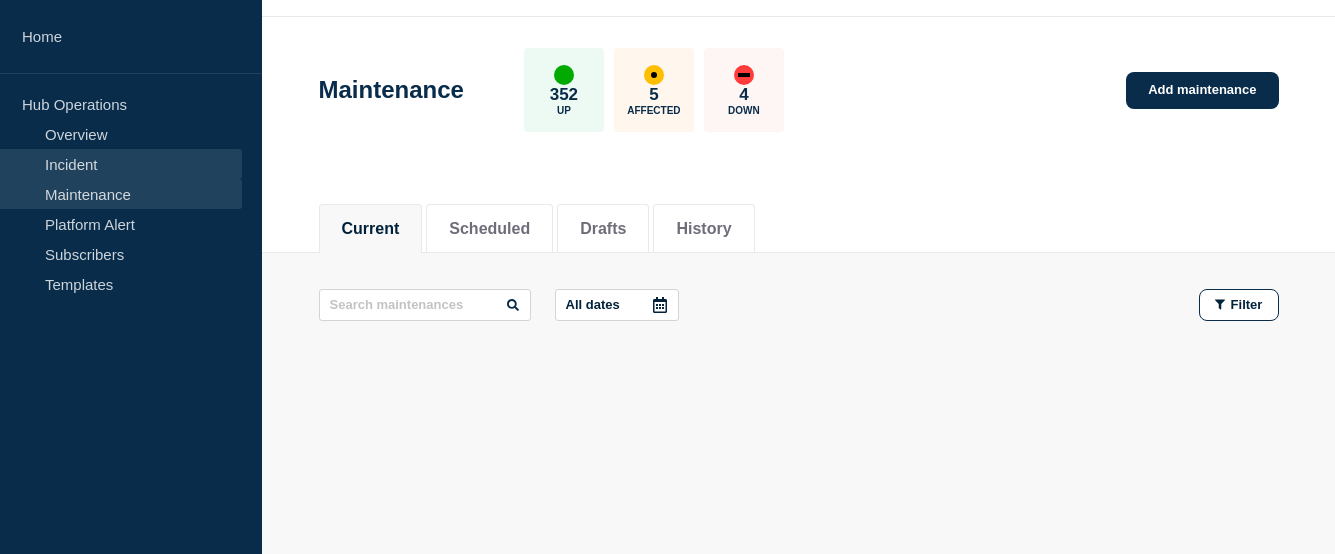 click on "Incident" at bounding box center [121, 164] 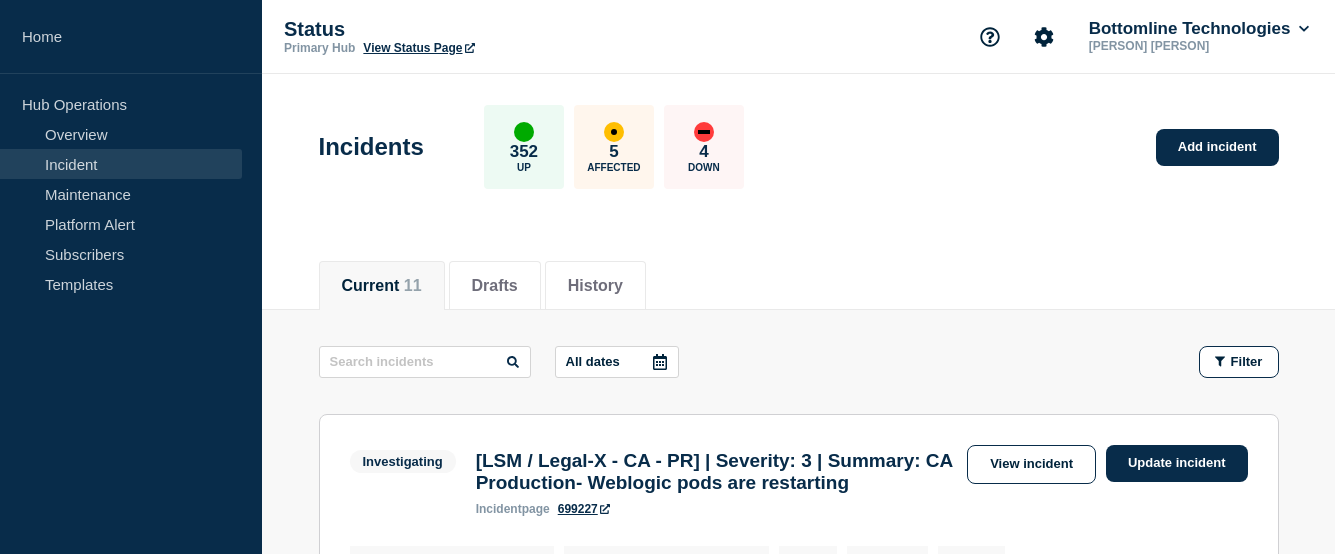 scroll, scrollTop: 300, scrollLeft: 0, axis: vertical 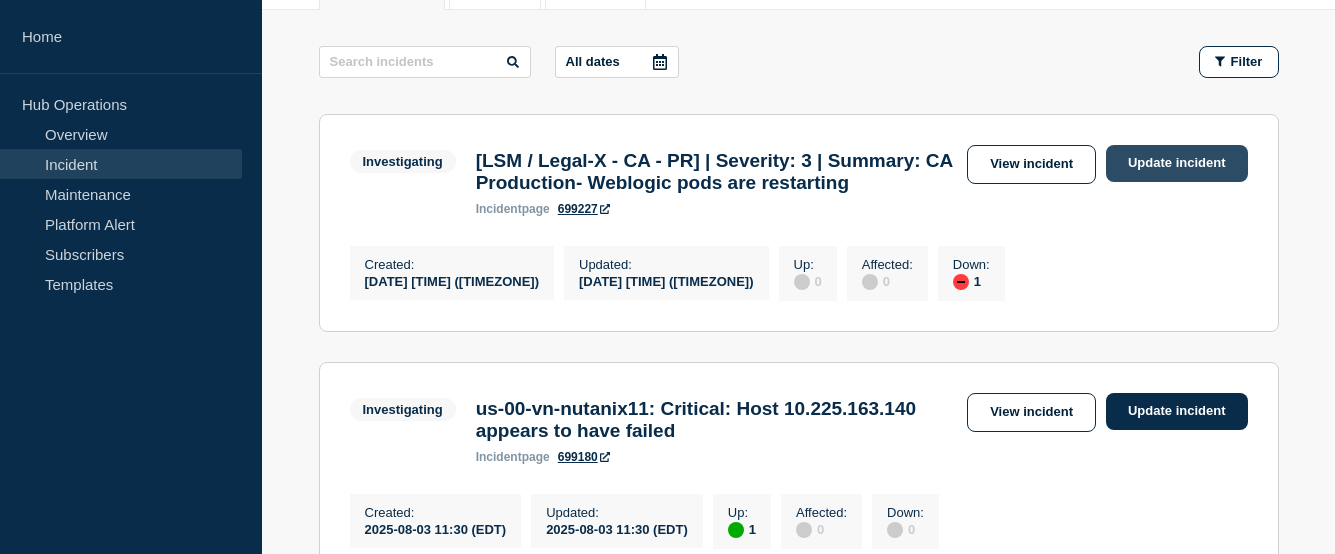 click on "Update incident" at bounding box center (1177, 163) 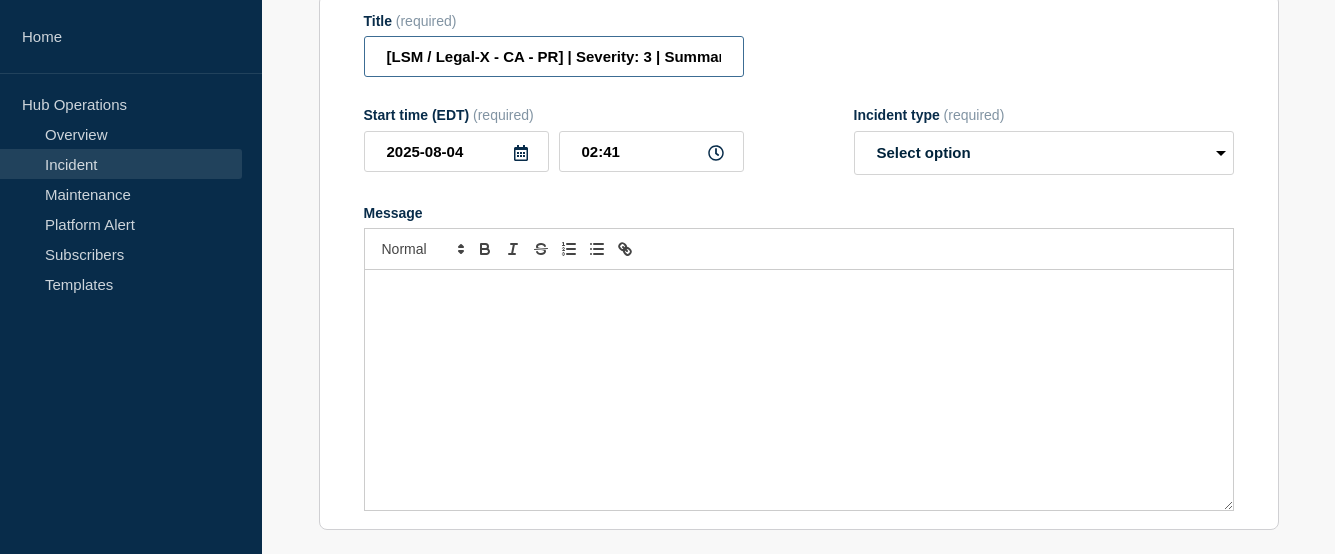 click on "[LSM / Legal-X - CA - PR] | Severity: 3 | Summary: CA Production- Weblogic pods are restarting" at bounding box center [554, 56] 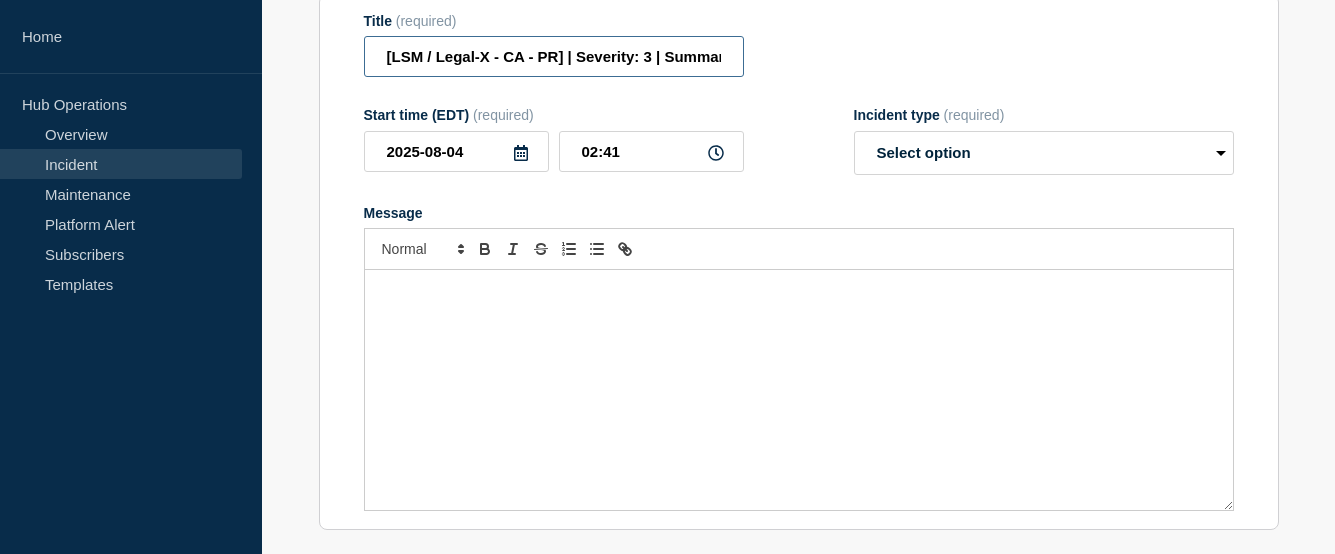 click on "[LSM / Legal-X - CA - PR] | Severity: 3 | Summary: CA Production- Weblogic pods are restarting" at bounding box center [554, 56] 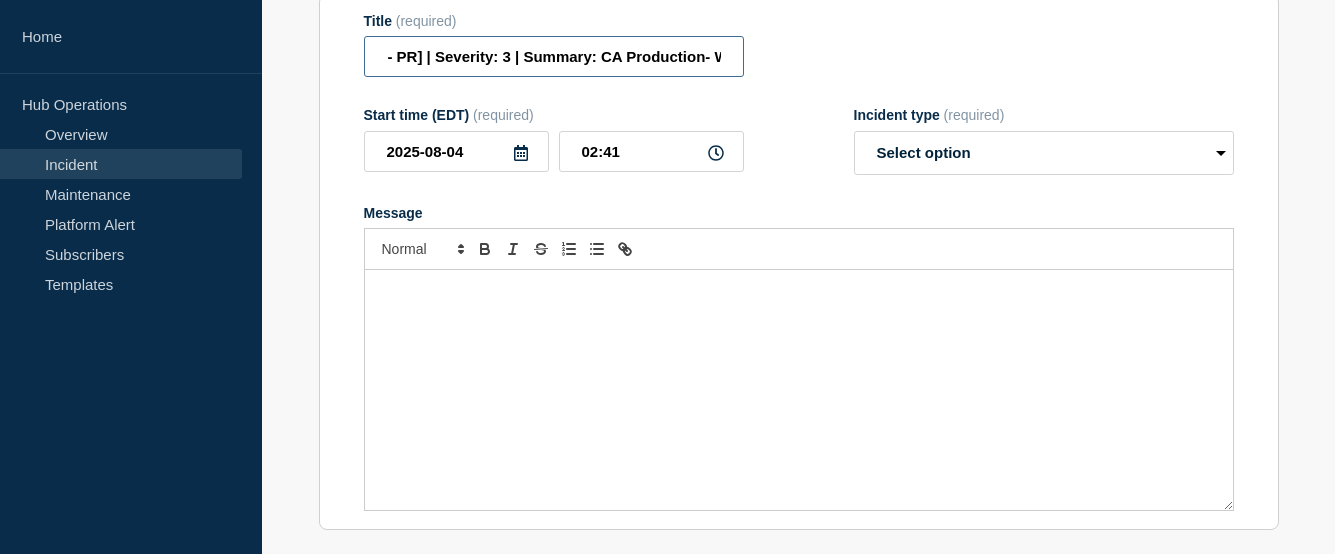 scroll, scrollTop: 0, scrollLeft: 116, axis: horizontal 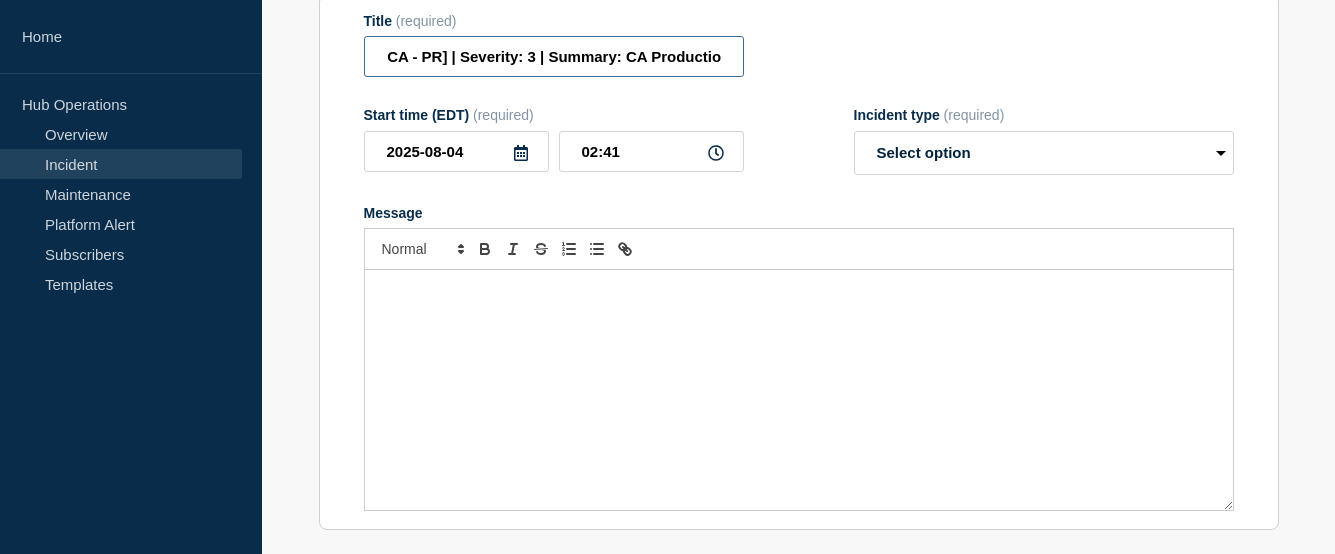 click on "[LSM / Legal-X - CA - PR] | Severity: 3 | Summary: CA Production- Weblogic pods are restarting" at bounding box center [554, 56] 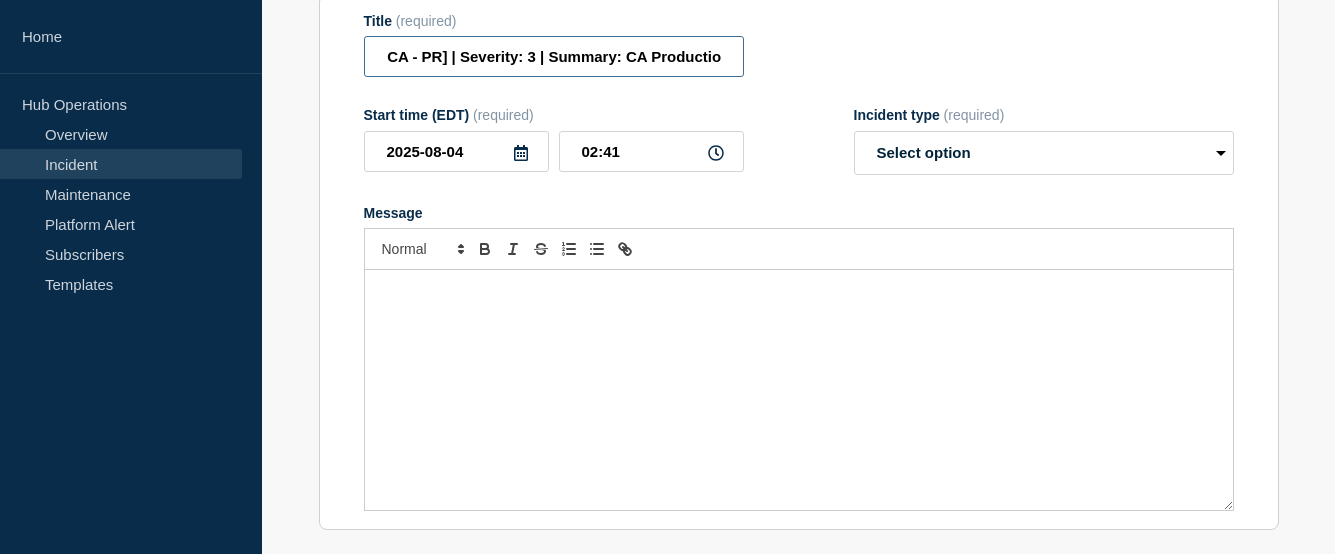 paste on "WT-57148" 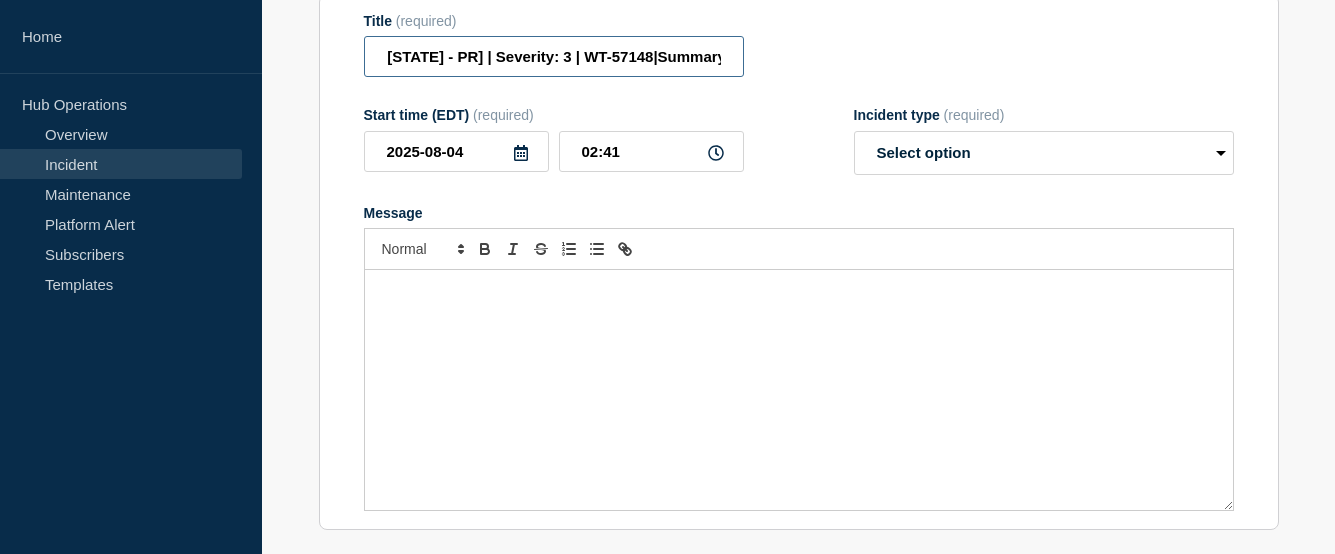 type on "[LSM / Legal-X - CA - PR] | Severity: 3 | WT-57148|Summary: CA Production- Weblogic pods are restarting" 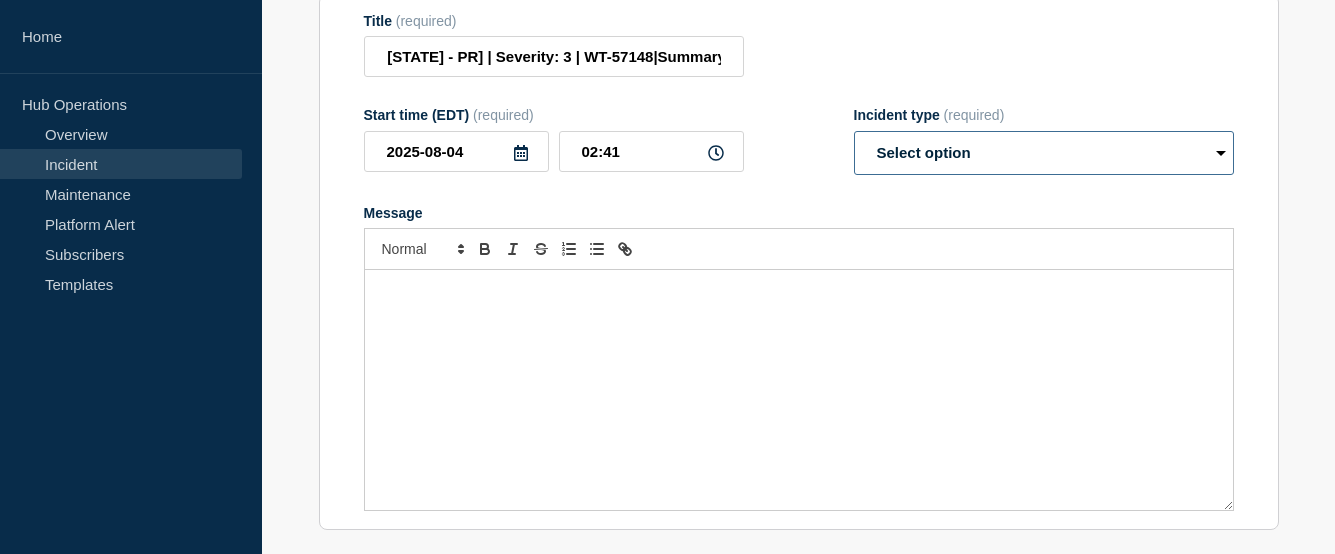 scroll, scrollTop: 0, scrollLeft: 0, axis: both 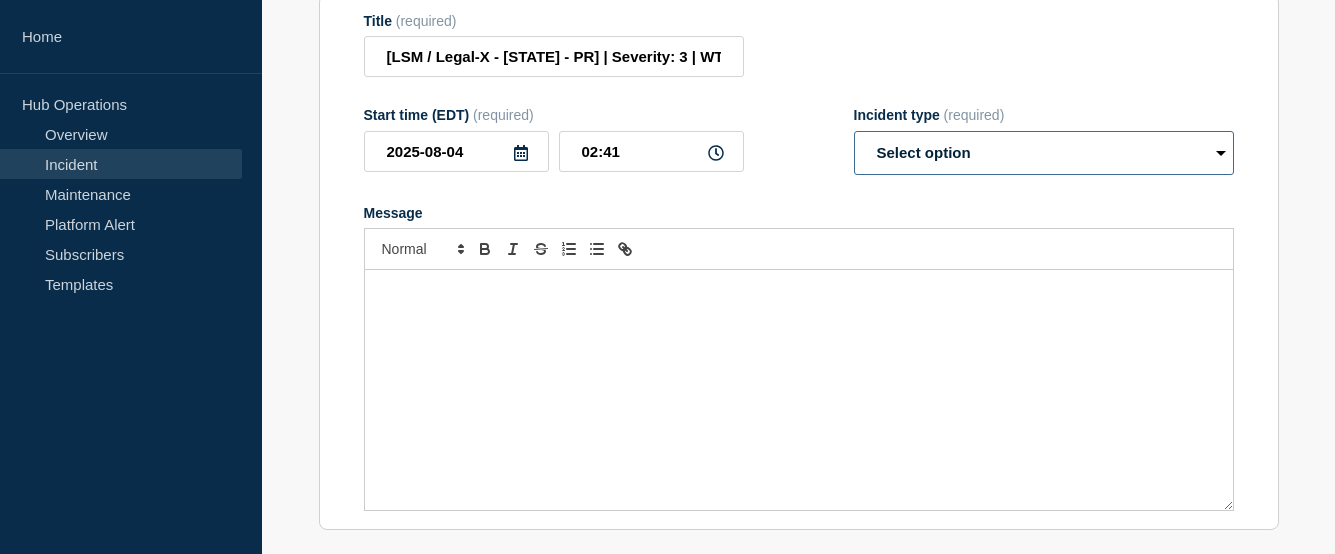 click on "Select option Investigating Identified Monitoring Resolved" at bounding box center (1044, 153) 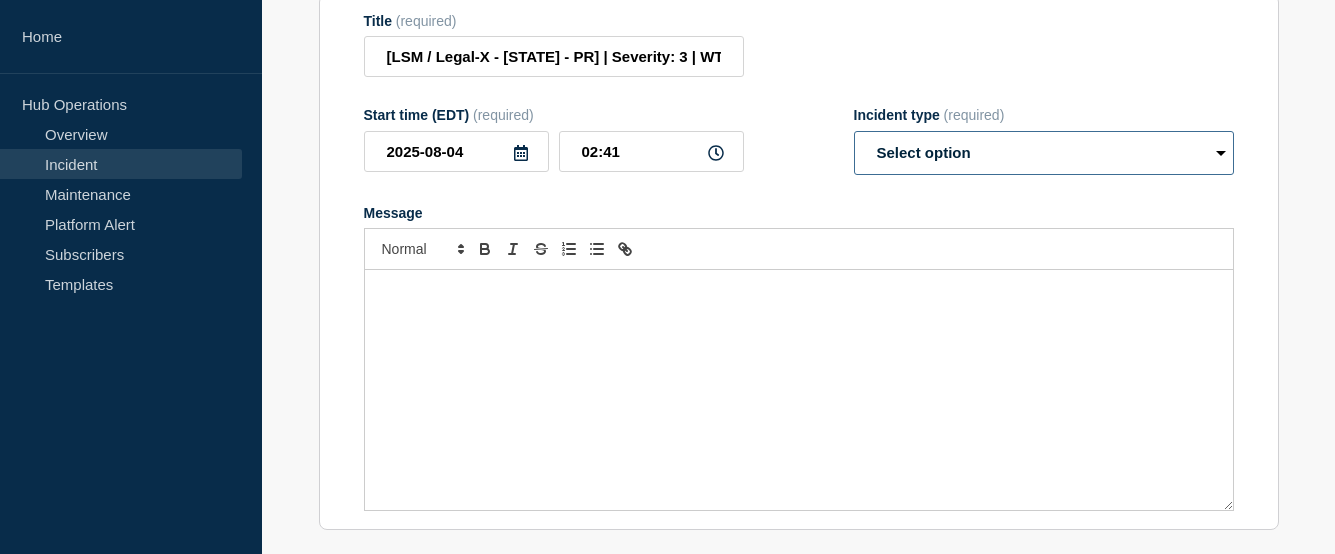 select on "investigating" 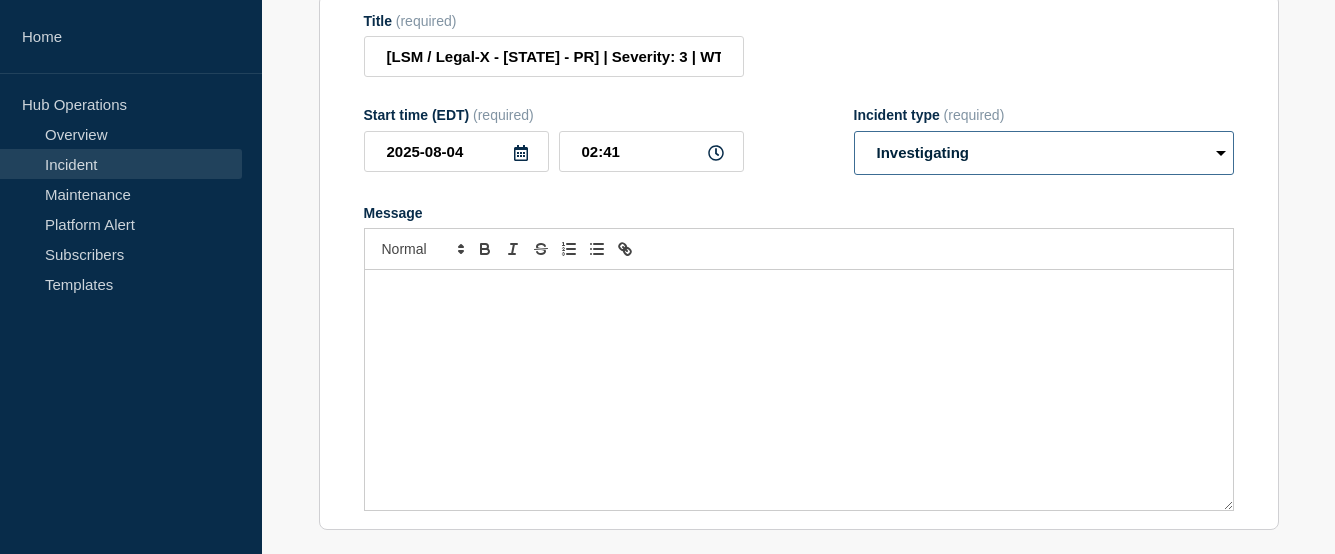 click on "Select option Investigating Identified Monitoring Resolved" at bounding box center [1044, 153] 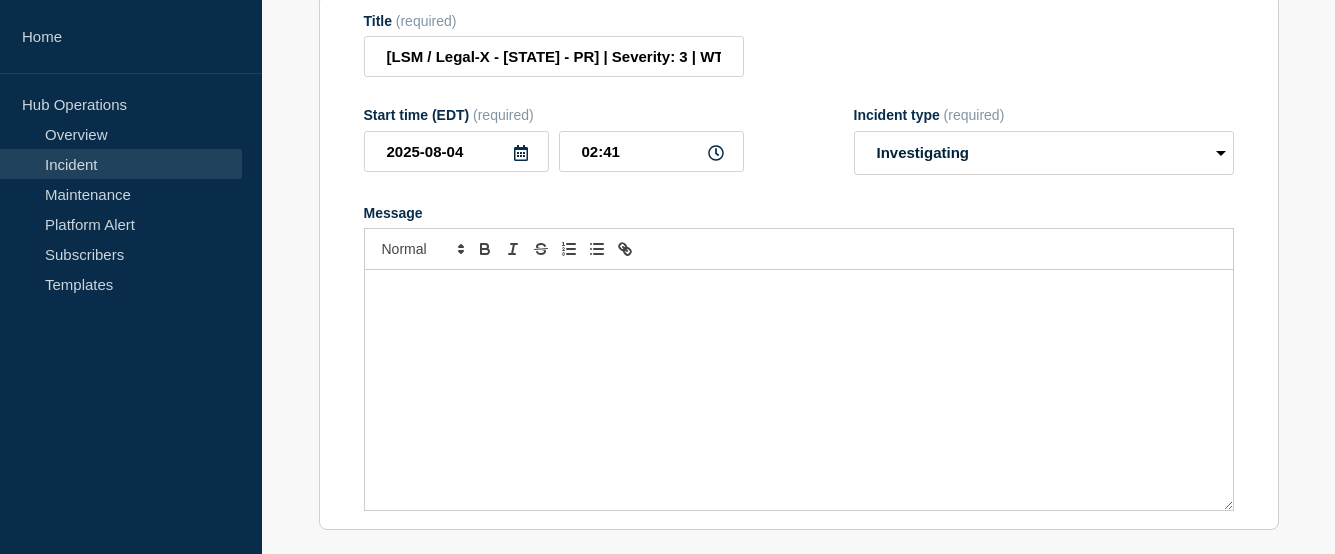 click at bounding box center (799, 390) 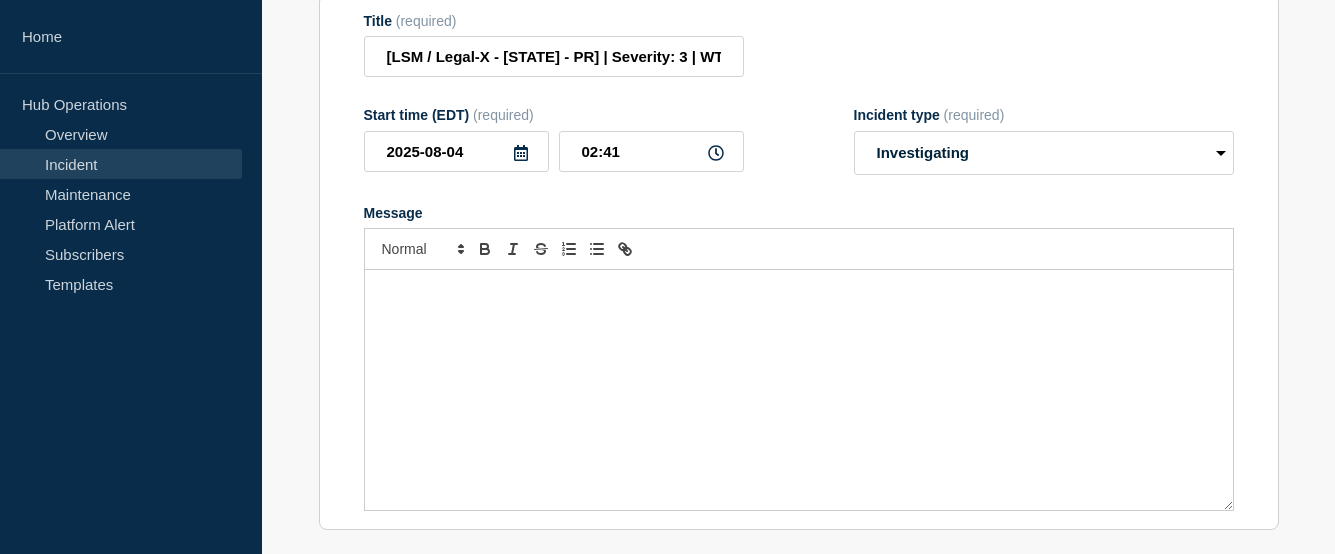 type 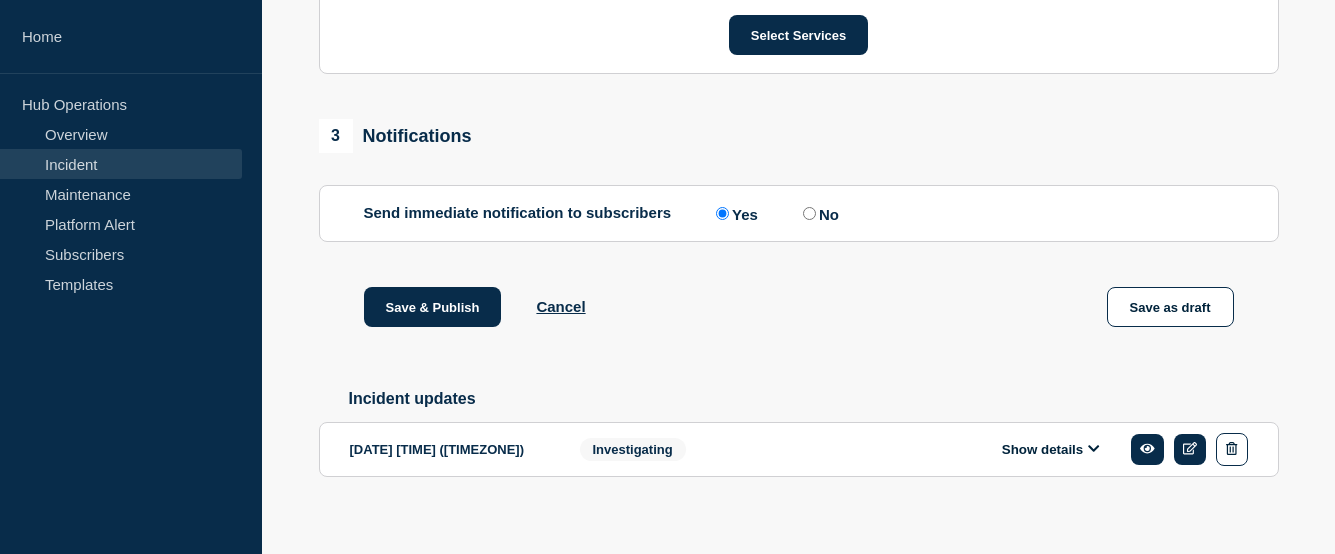 scroll, scrollTop: 1136, scrollLeft: 0, axis: vertical 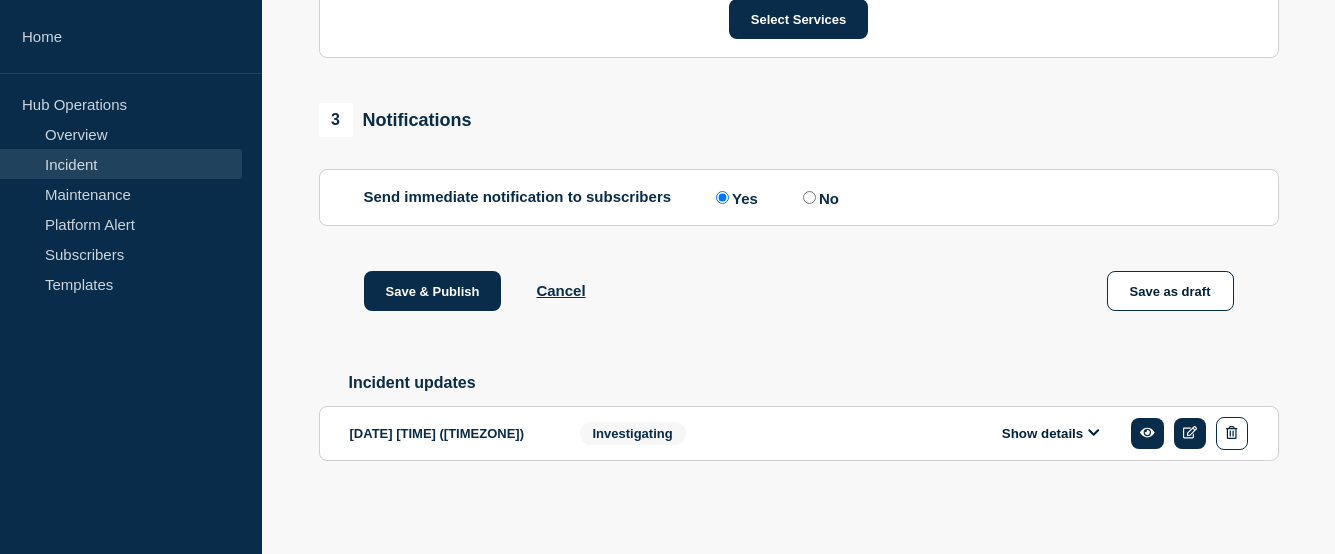 click on "Show details" at bounding box center [1051, 433] 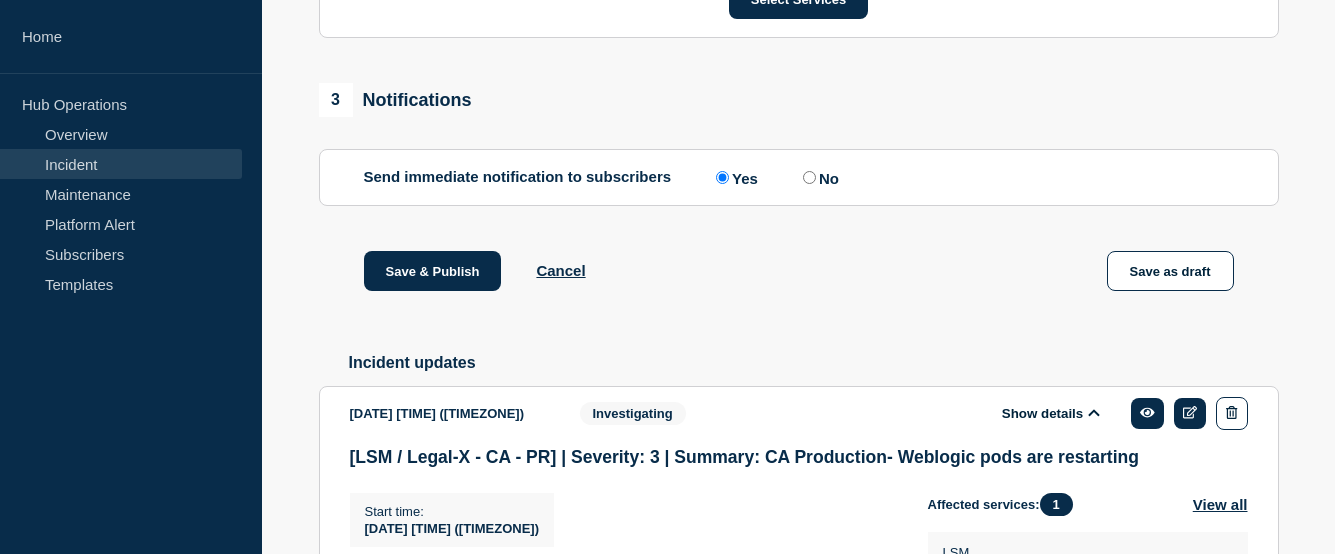 scroll, scrollTop: 1436, scrollLeft: 0, axis: vertical 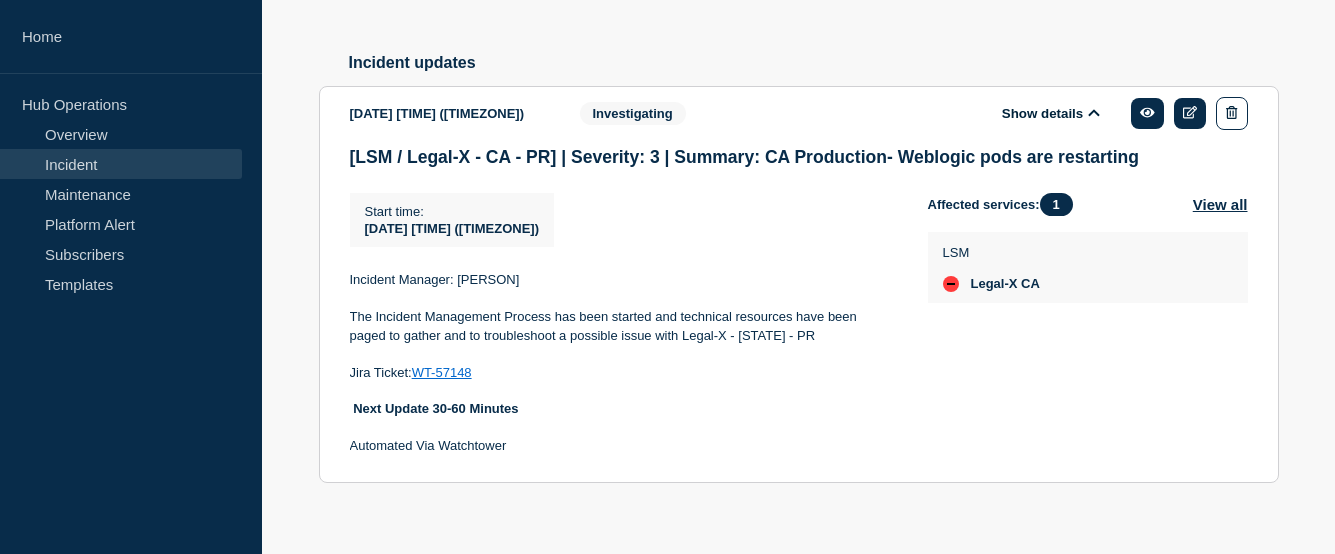 drag, startPoint x: 535, startPoint y: 436, endPoint x: 353, endPoint y: 337, distance: 207.18349 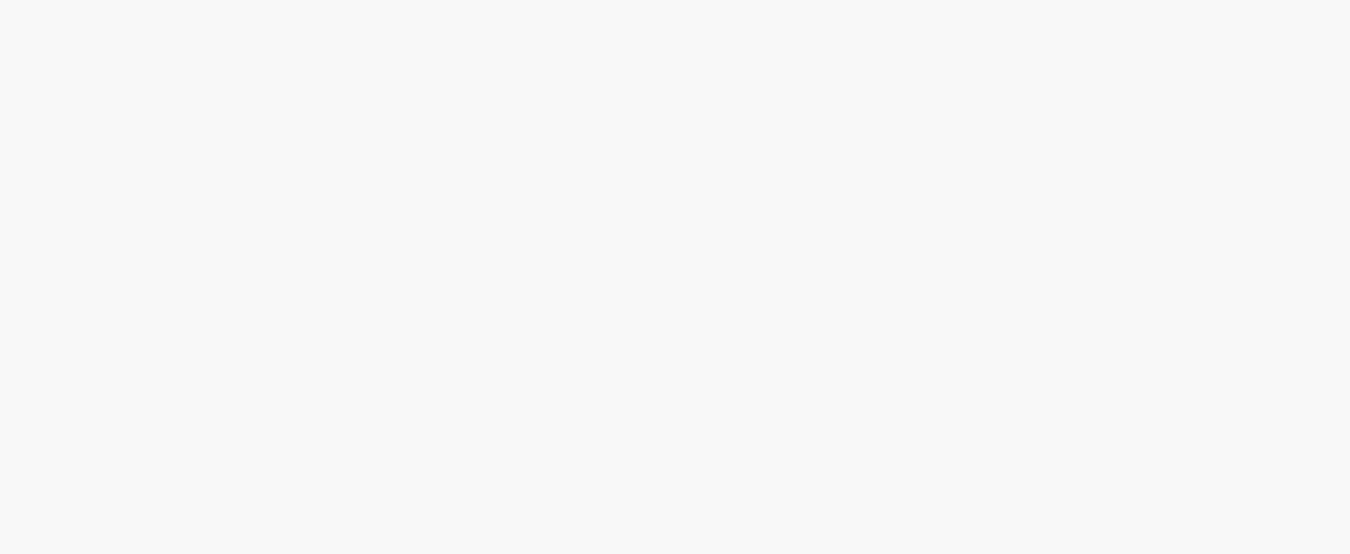 scroll, scrollTop: 0, scrollLeft: 0, axis: both 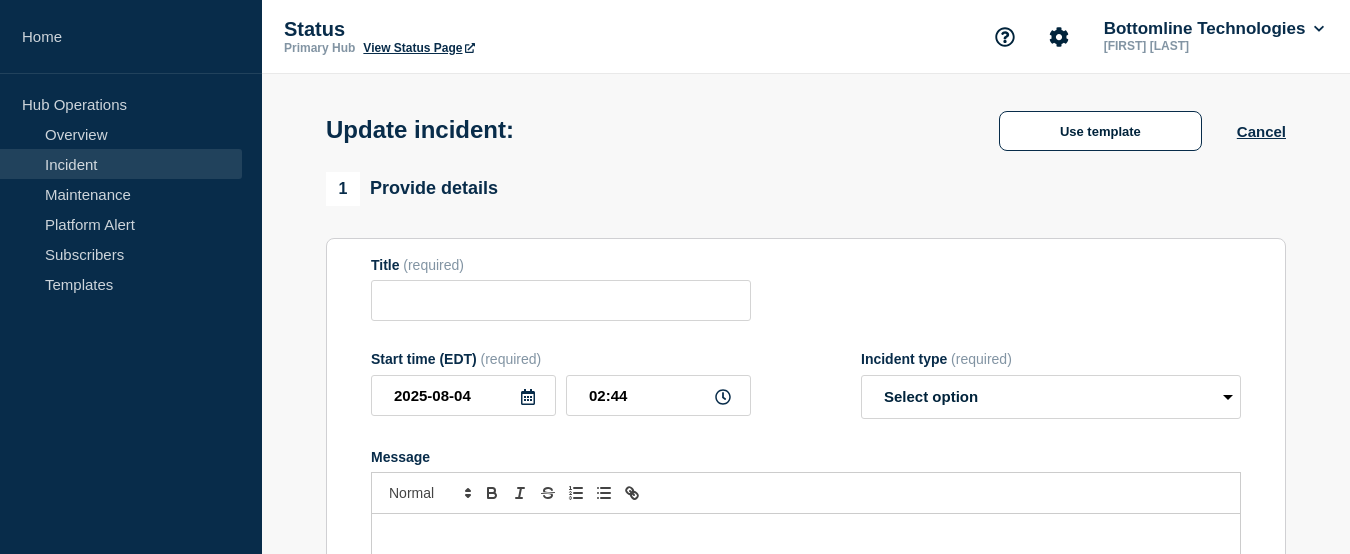 type on "[LSM / Legal-X - CA - PR] | Severity: 3 | Summary: CA Production- Weblogic pods are restarting" 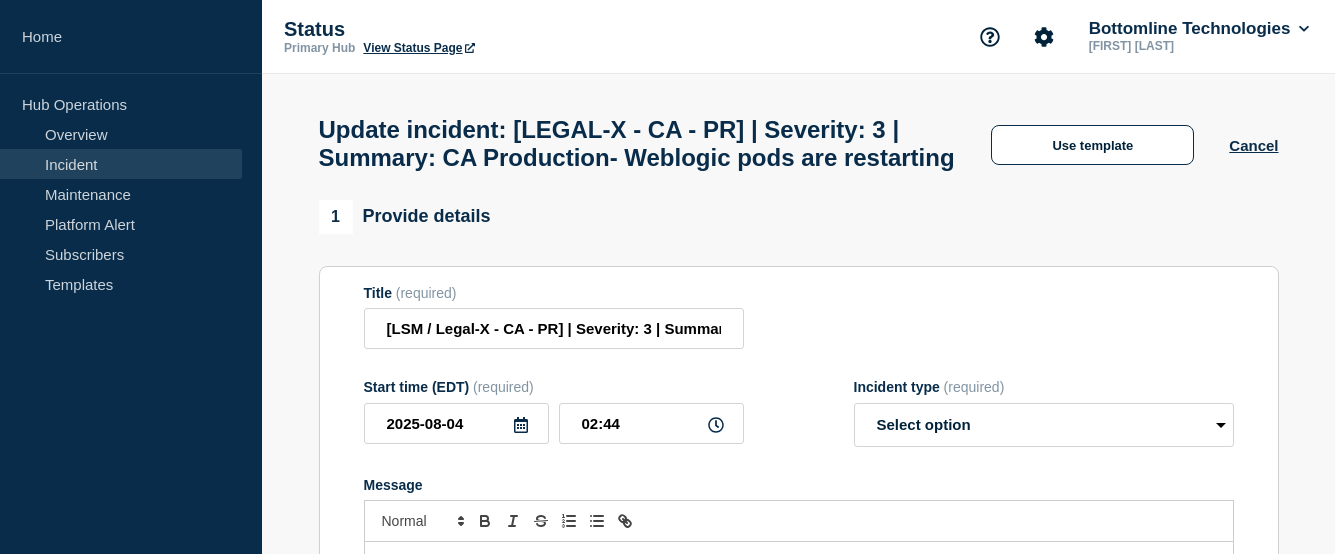 scroll, scrollTop: 300, scrollLeft: 0, axis: vertical 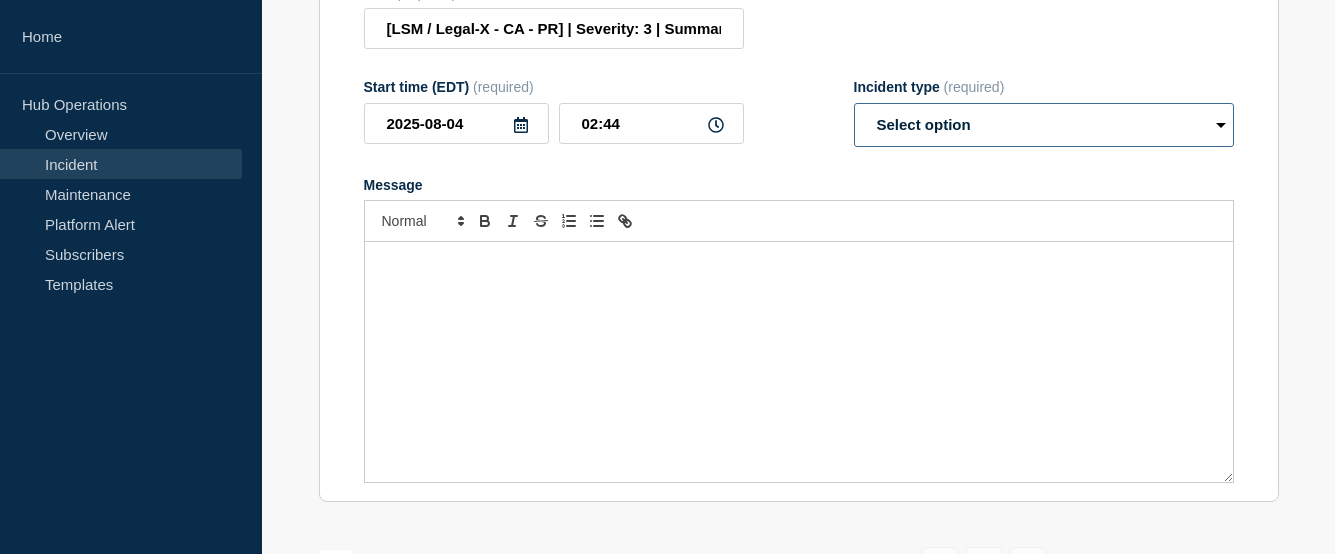 click on "Select option Investigating Identified Monitoring Resolved" at bounding box center [1044, 125] 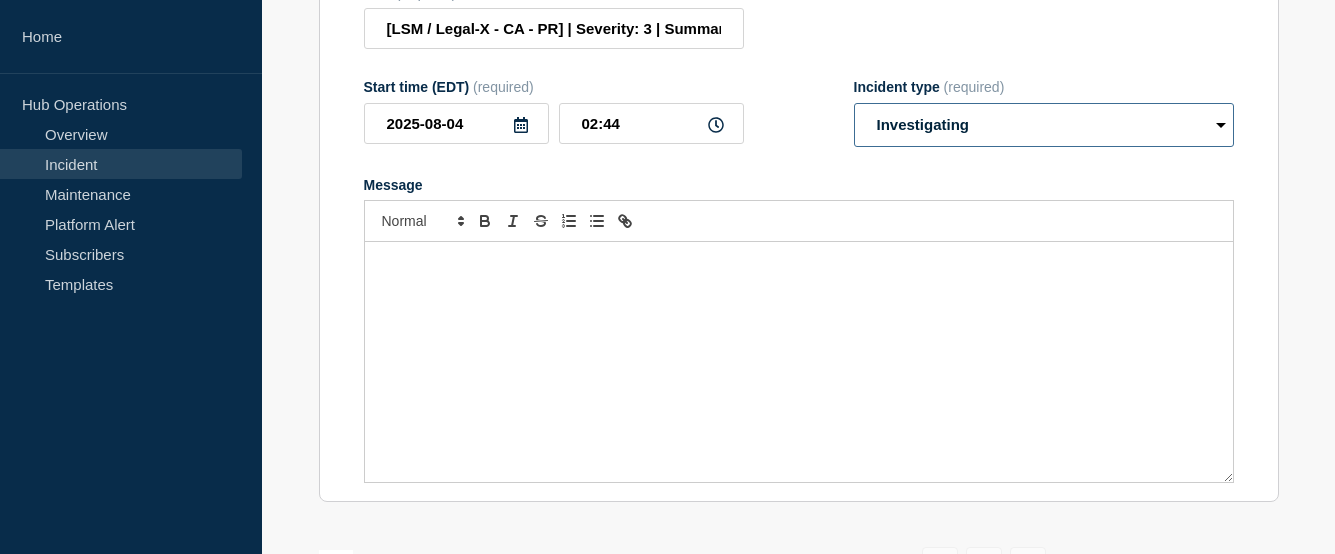 click on "Select option Investigating Identified Monitoring Resolved" at bounding box center (1044, 125) 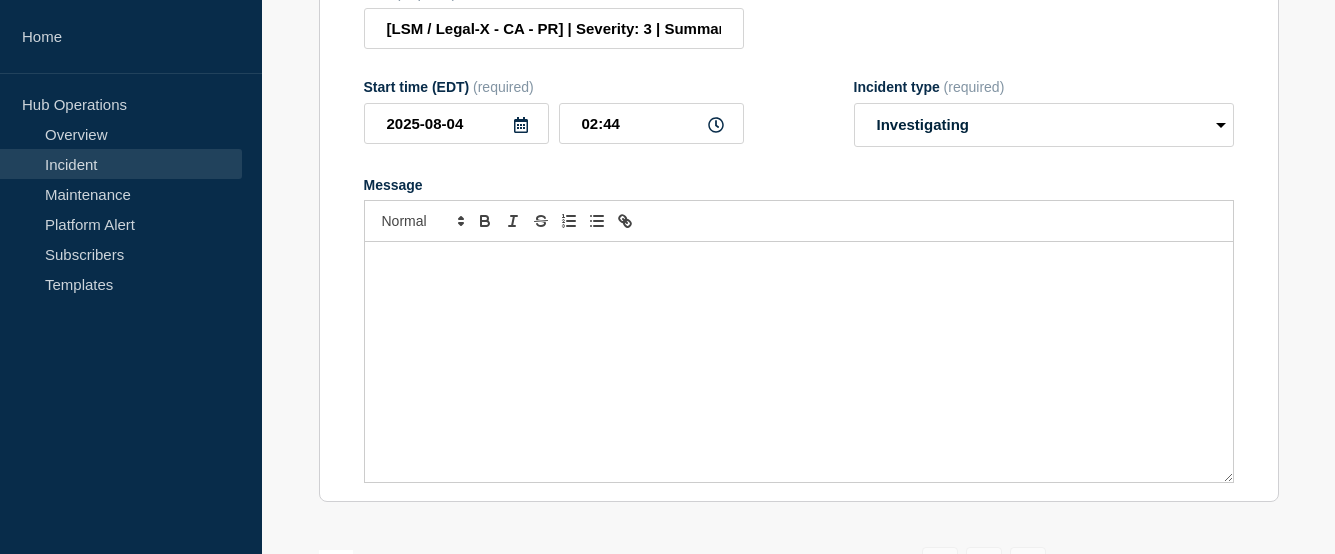 click at bounding box center [799, 362] 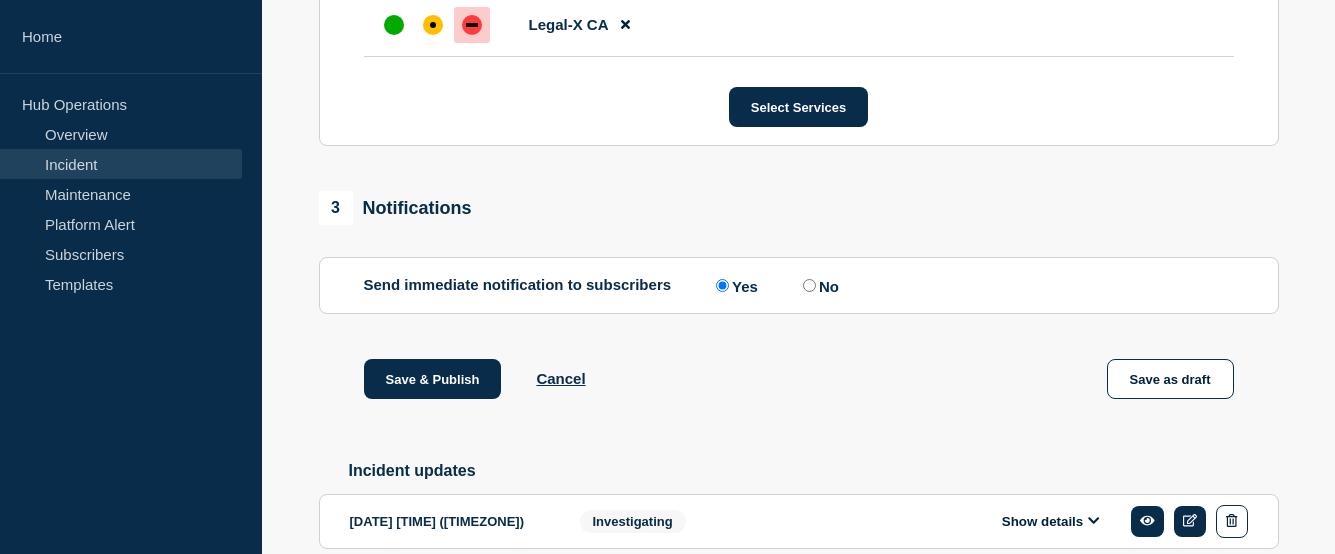 scroll, scrollTop: 1136, scrollLeft: 0, axis: vertical 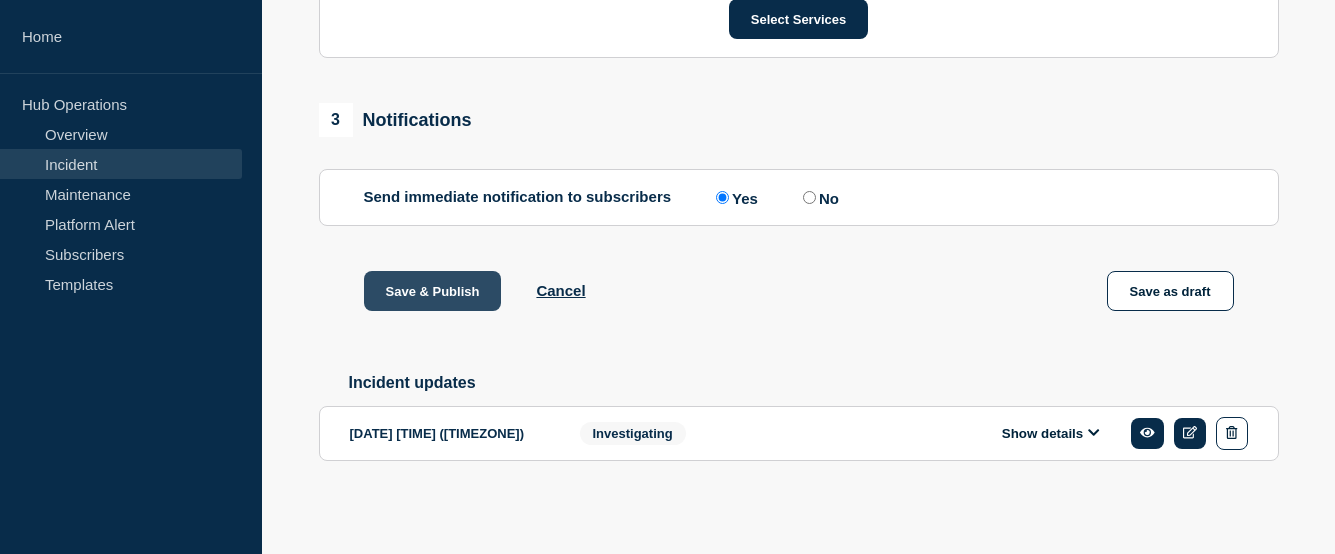 click on "Save & Publish" at bounding box center (433, 291) 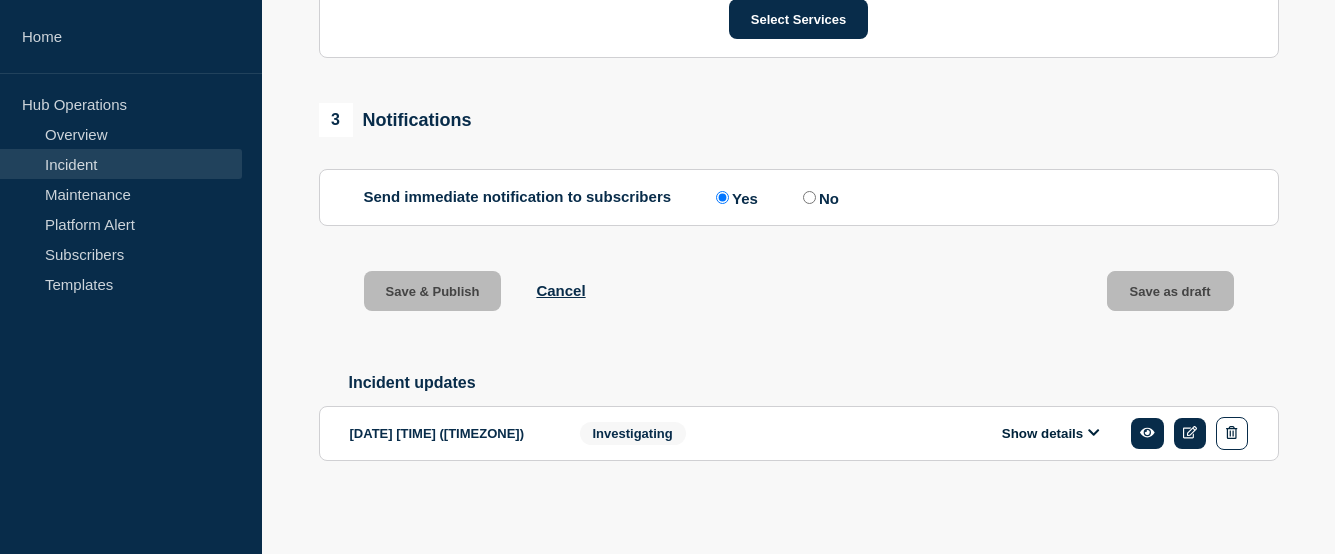 scroll, scrollTop: 1178, scrollLeft: 0, axis: vertical 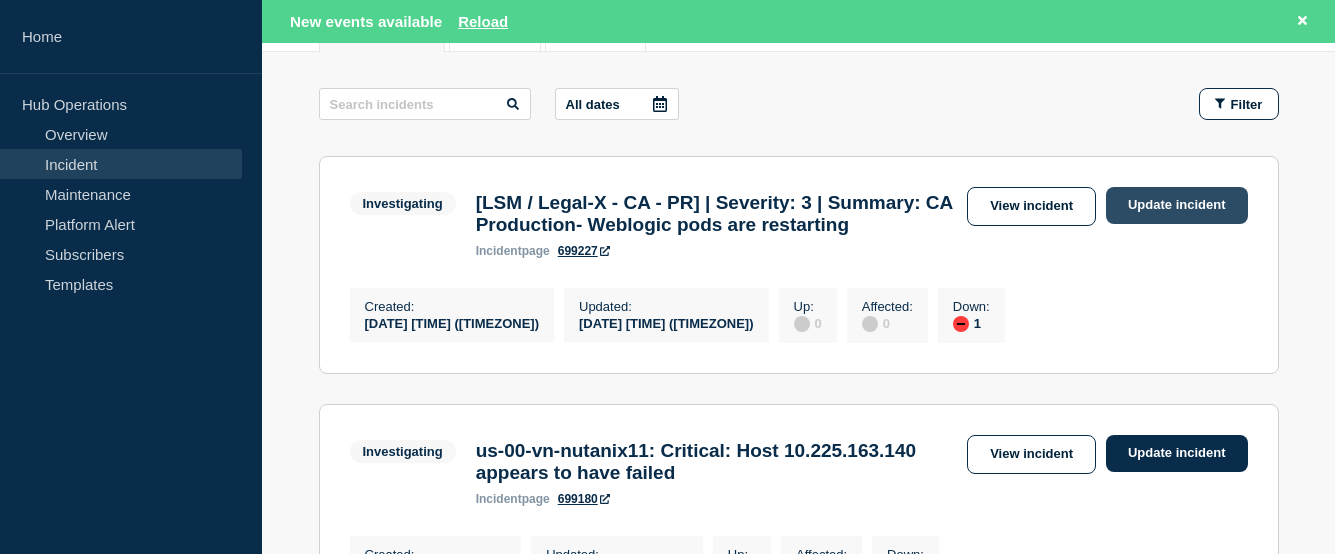 click on "Update incident" at bounding box center [1177, 205] 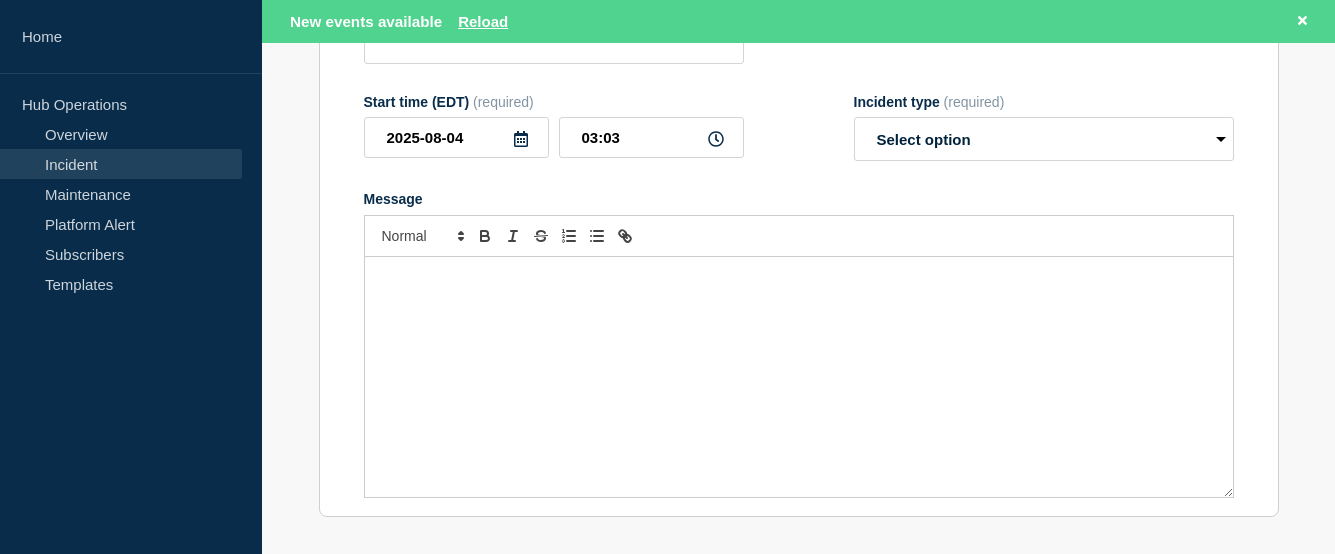 type on "[LSM / Legal-X - CA - PR] | Severity: 3 | Summary: CA Production- Weblogic pods are restarting" 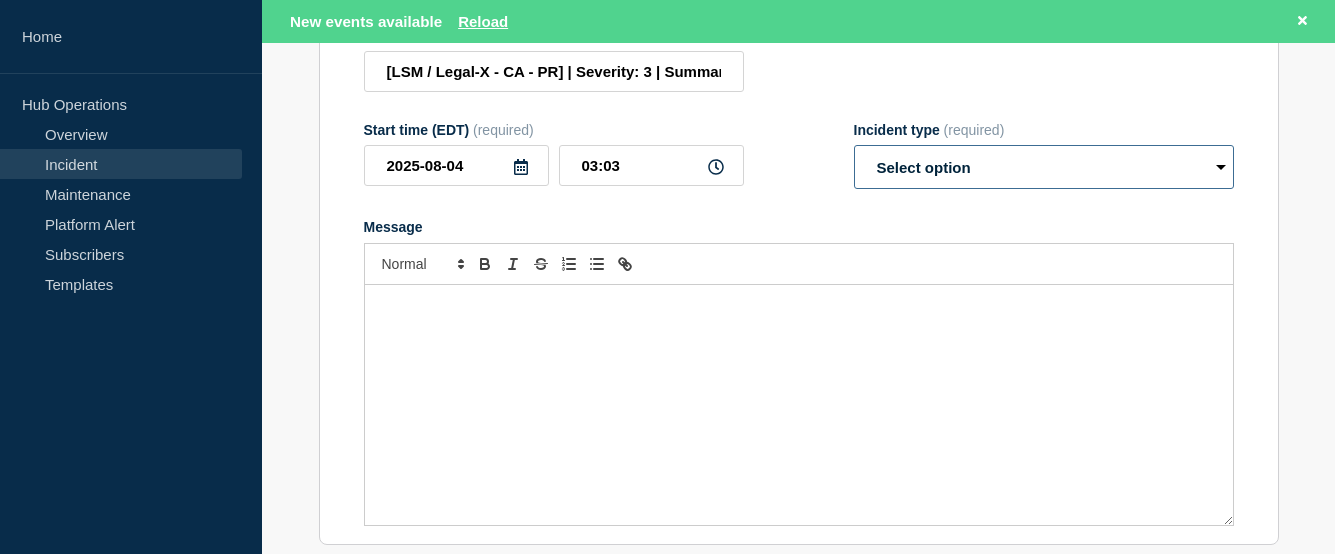 click on "Select option Investigating Identified Monitoring Resolved" at bounding box center [1044, 167] 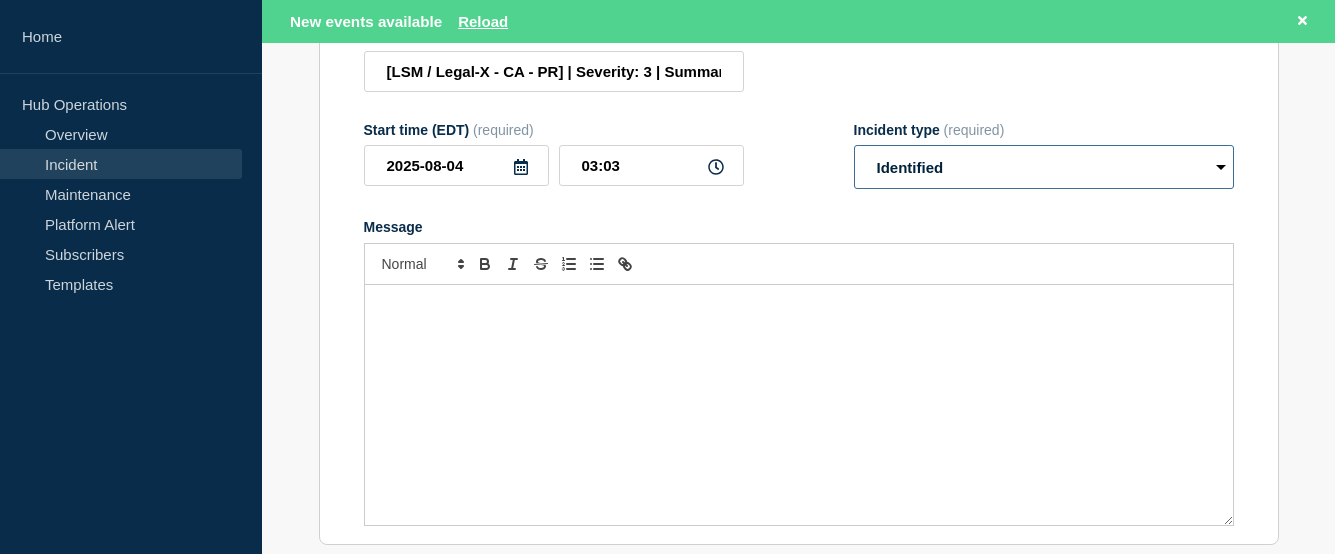 click on "Select option Investigating Identified Monitoring Resolved" at bounding box center (1044, 167) 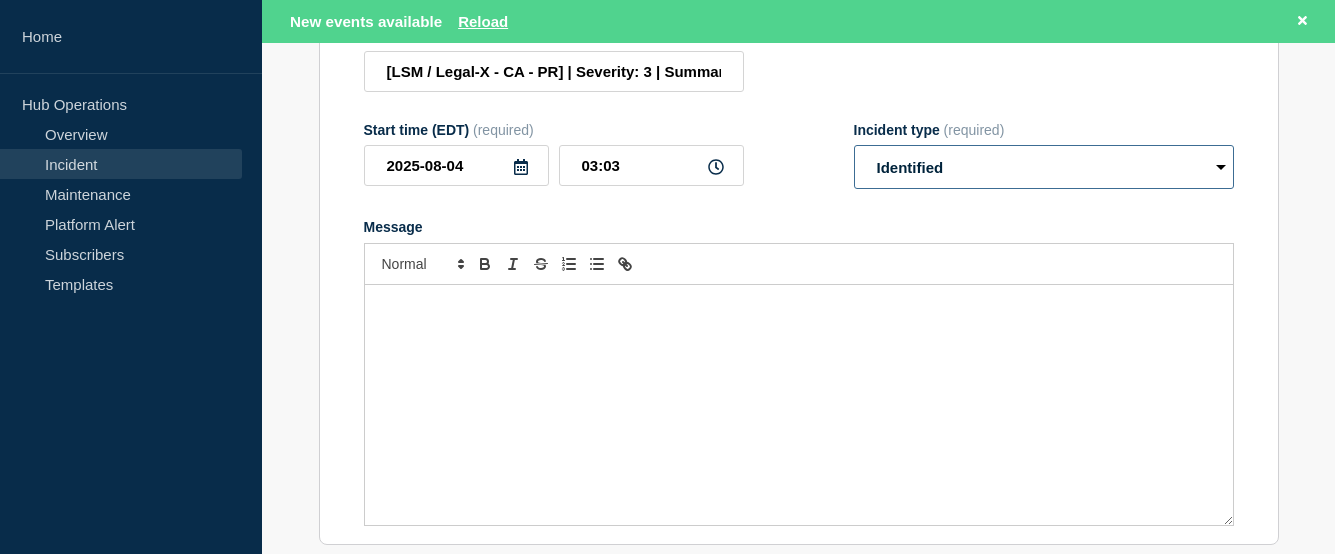 select on "resolved" 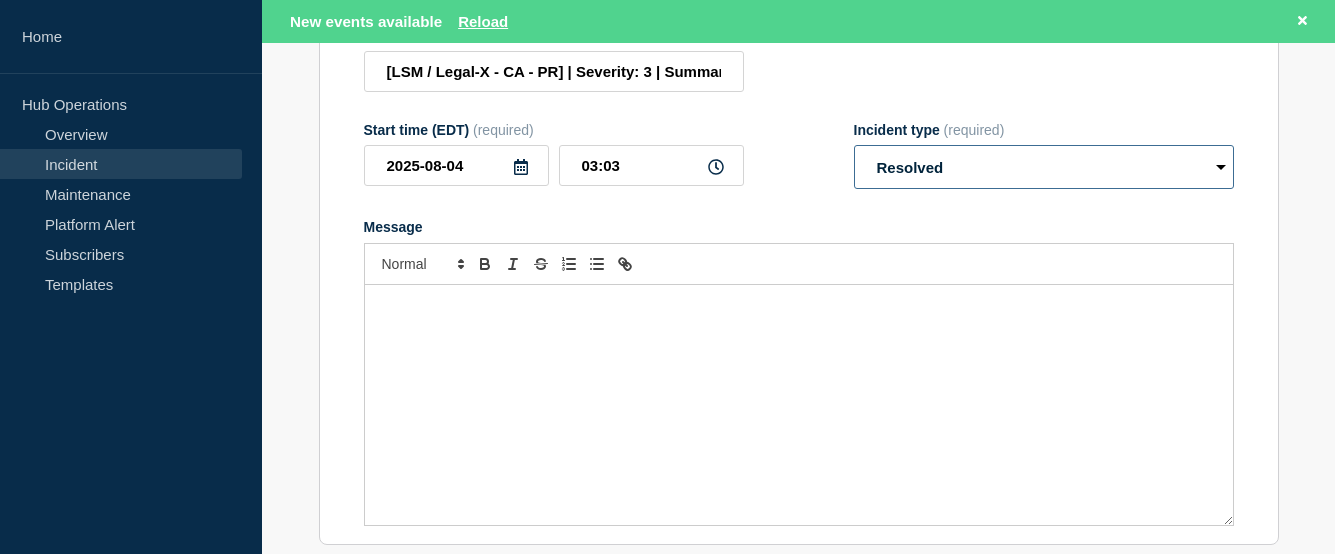 click on "Select option Investigating Identified Monitoring Resolved" at bounding box center (1044, 167) 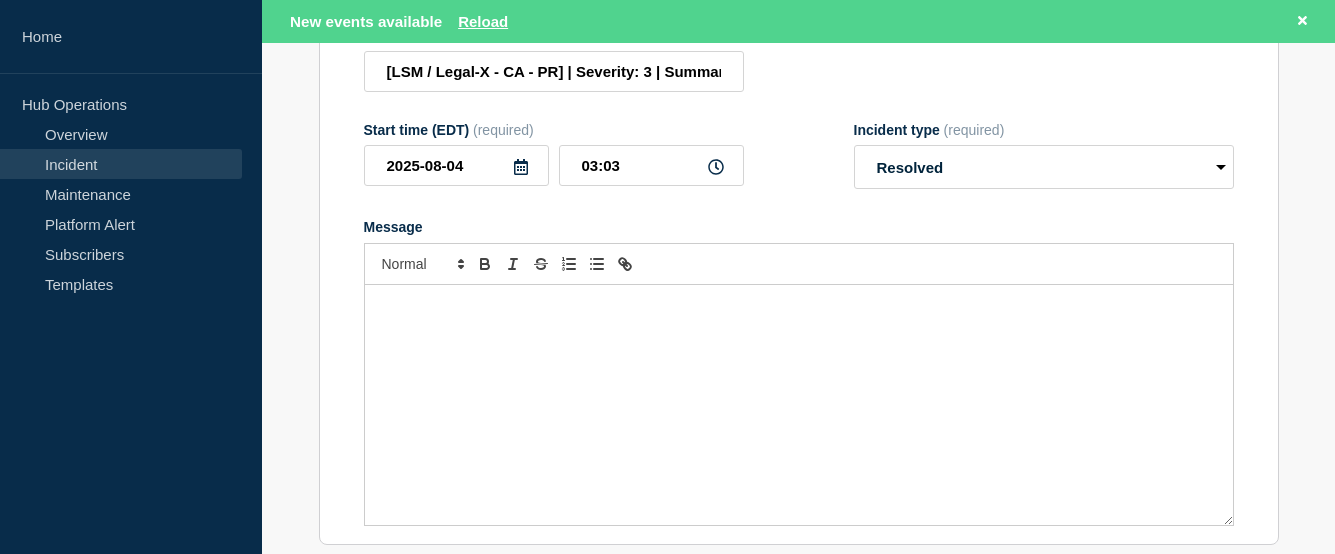 click at bounding box center (799, 405) 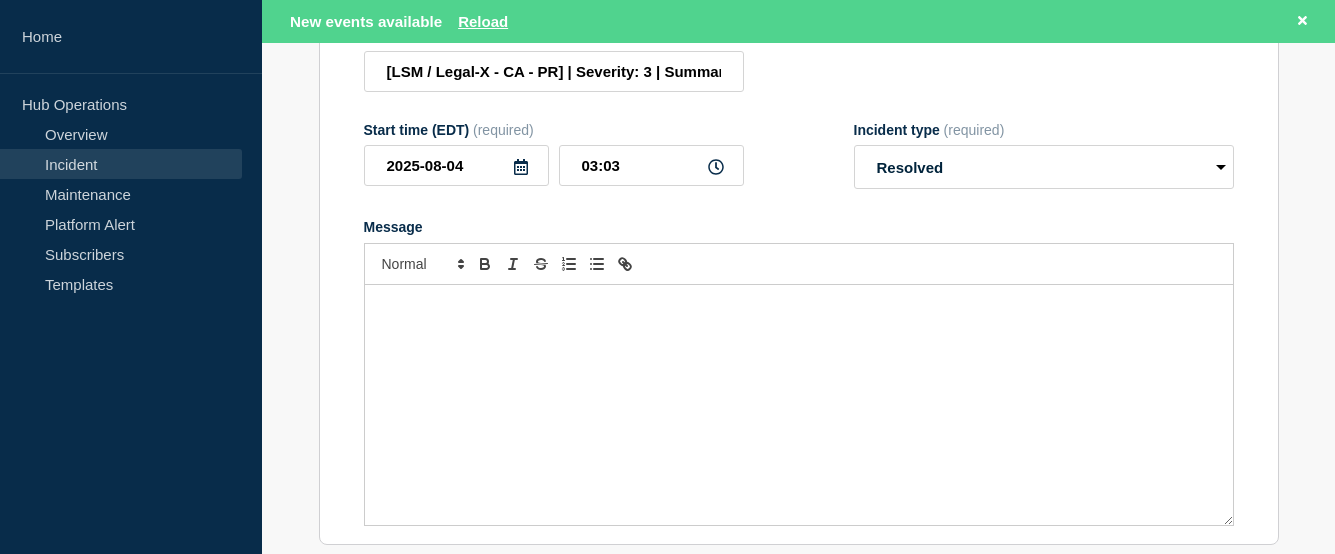 type 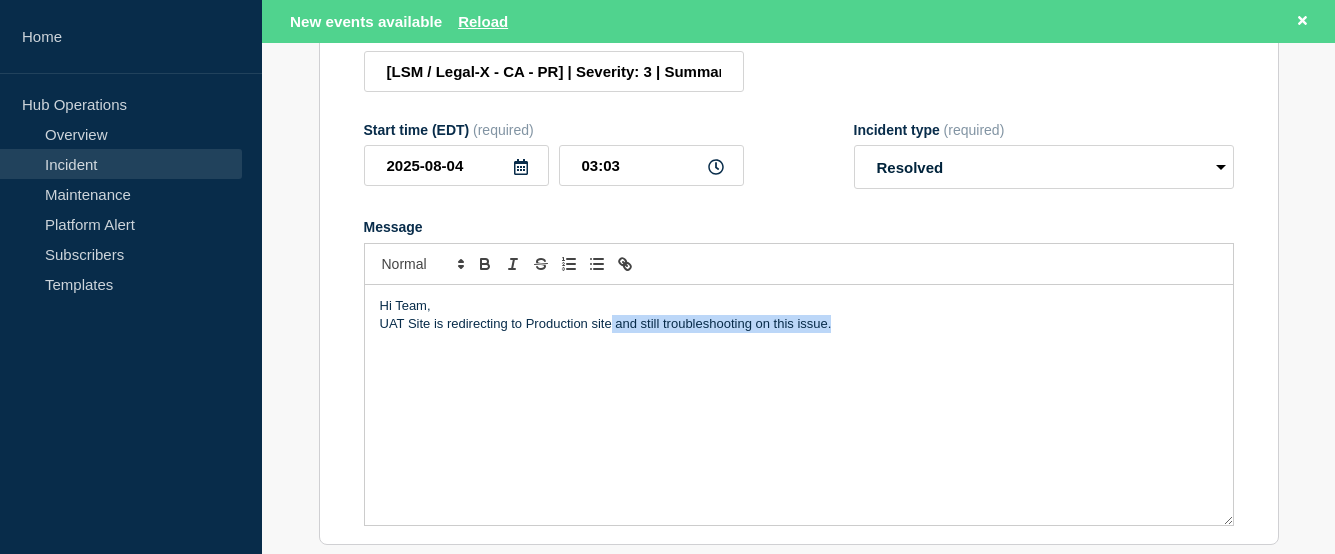 drag, startPoint x: 613, startPoint y: 372, endPoint x: 847, endPoint y: 370, distance: 234.00854 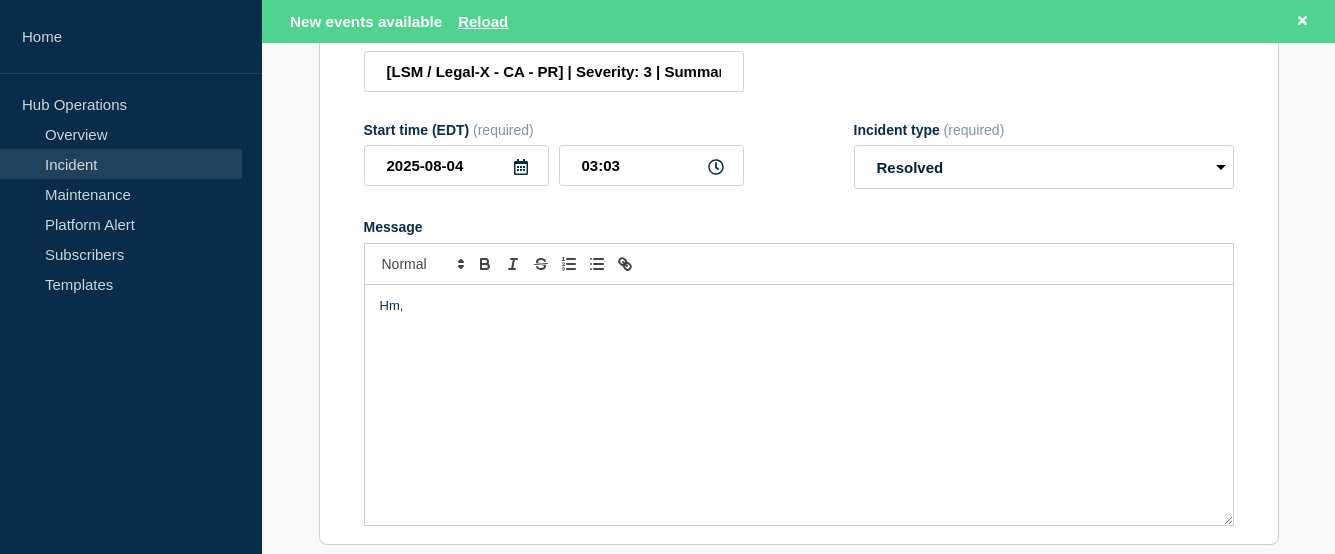 click on "Hm," at bounding box center [799, 306] 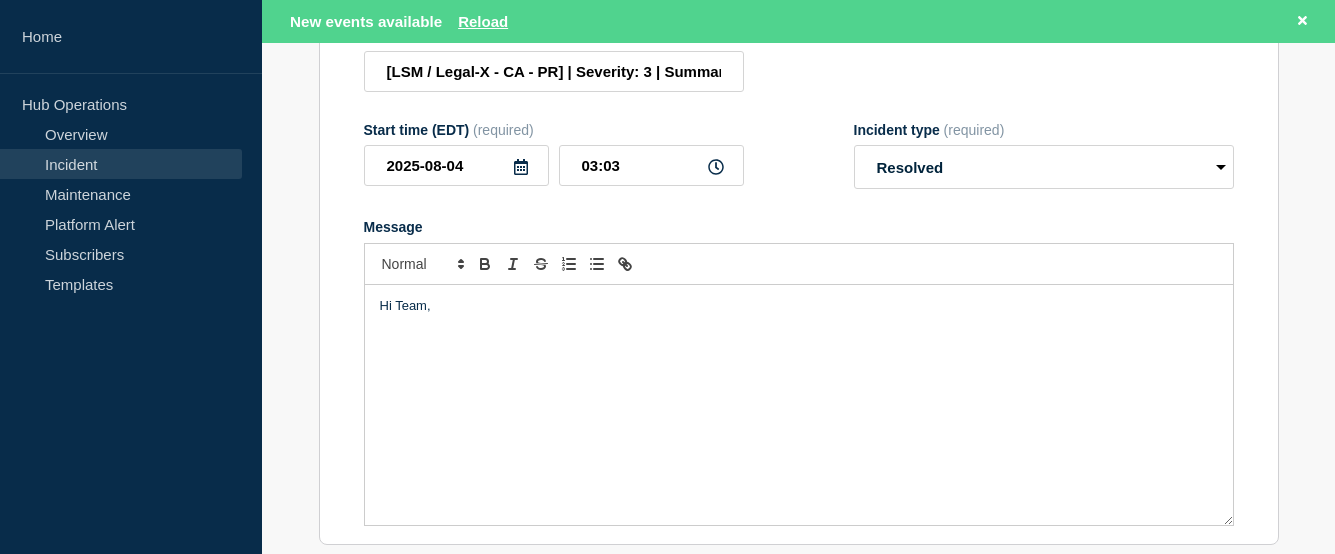 click at bounding box center [799, 343] 